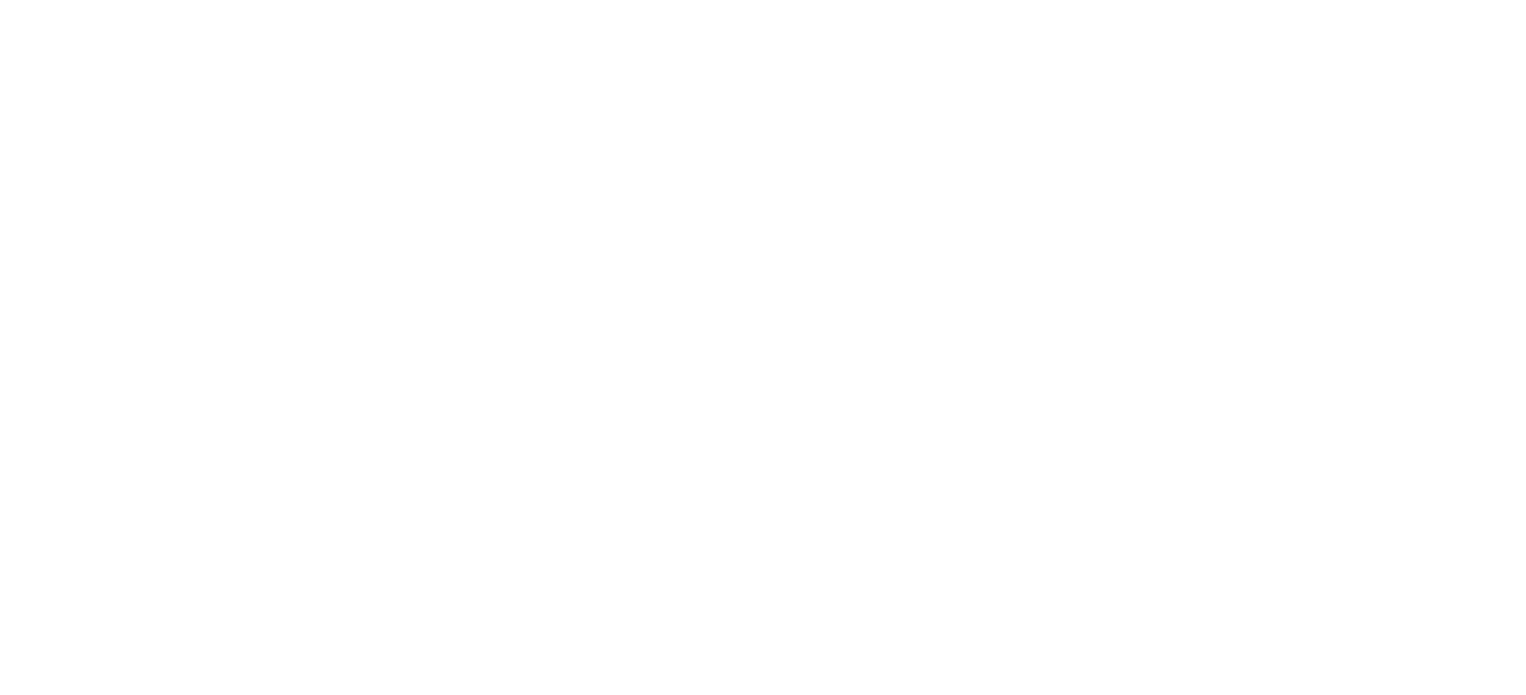 scroll, scrollTop: 0, scrollLeft: 0, axis: both 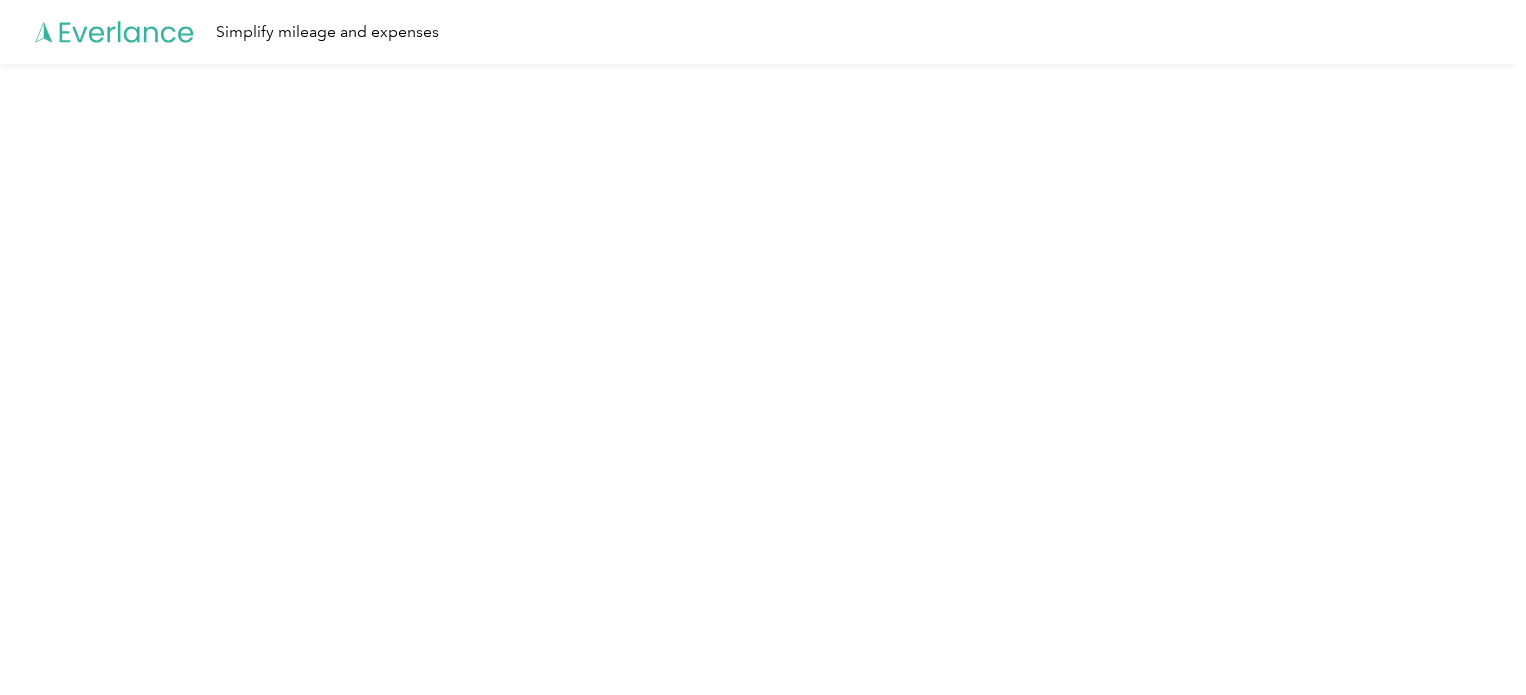 click 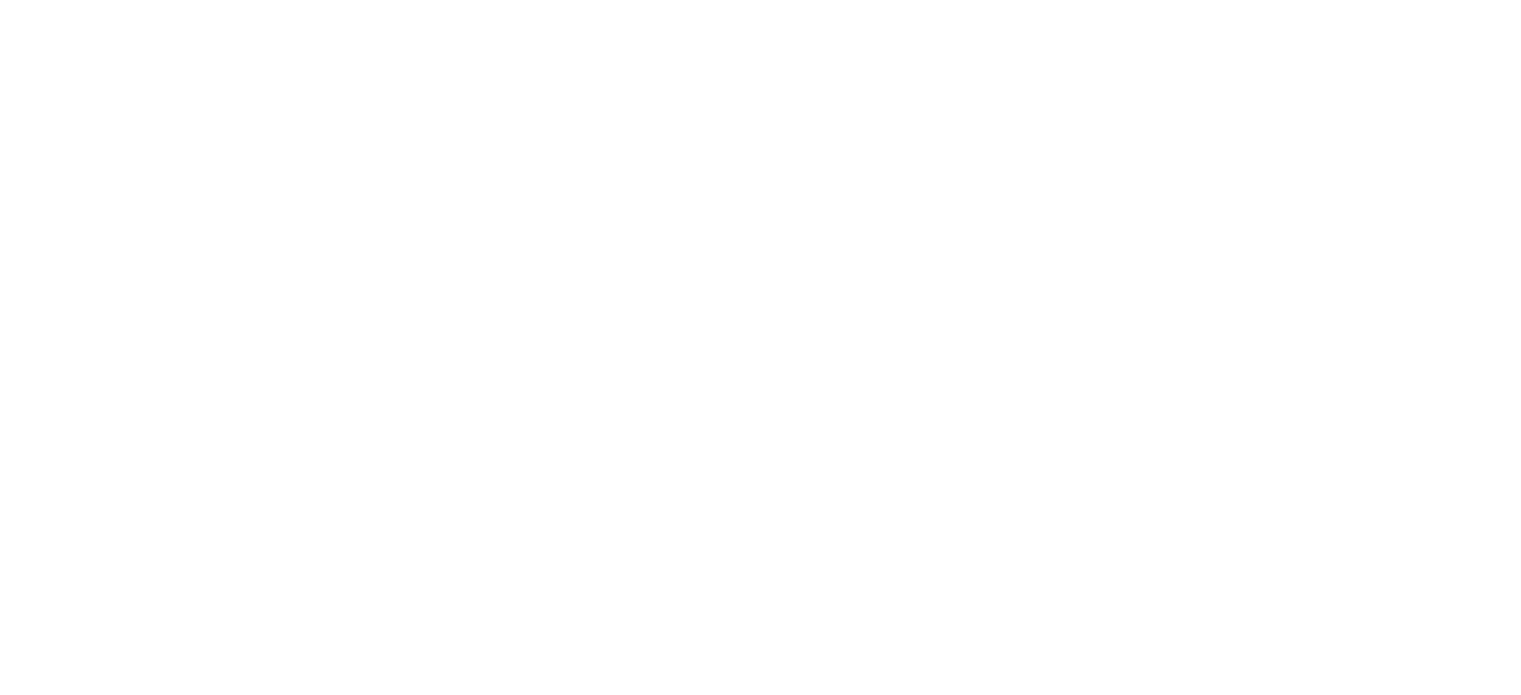 scroll, scrollTop: 0, scrollLeft: 0, axis: both 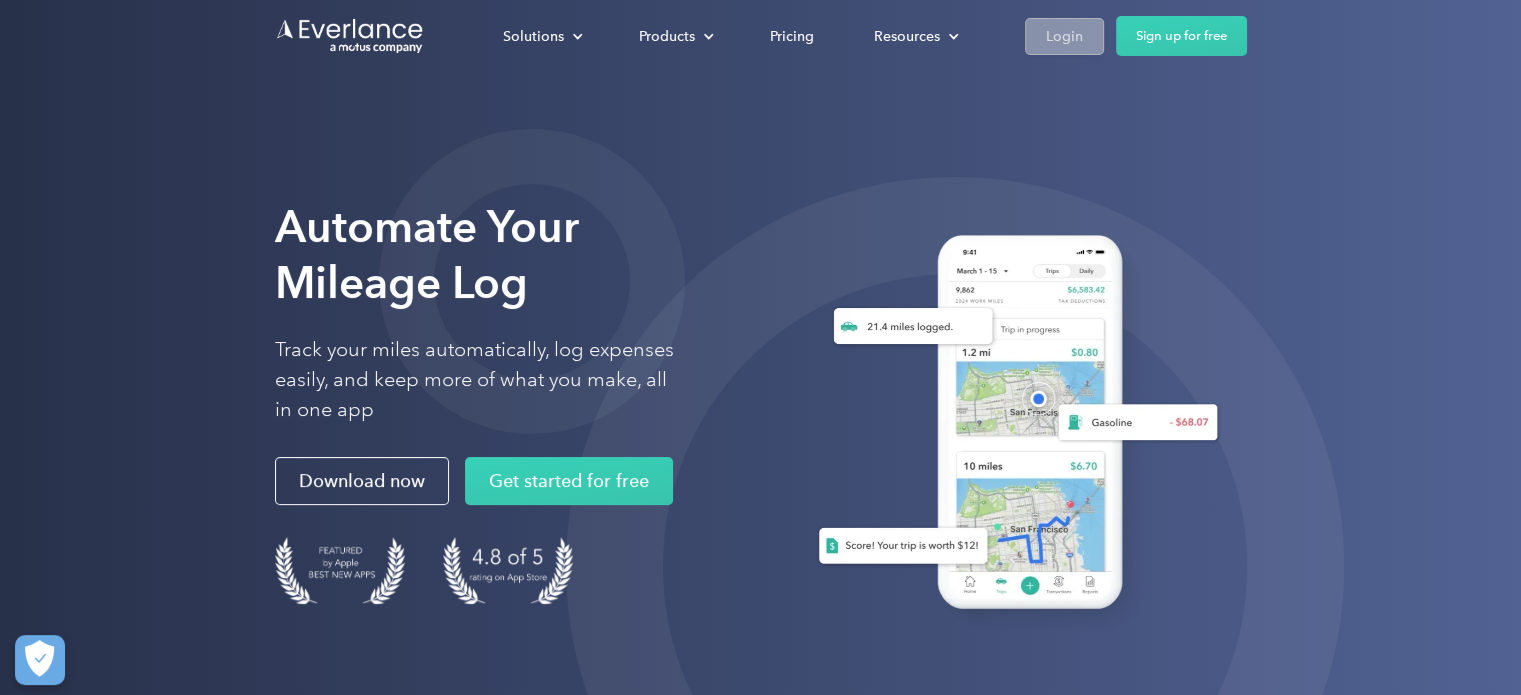 click on "Login" at bounding box center (1064, 36) 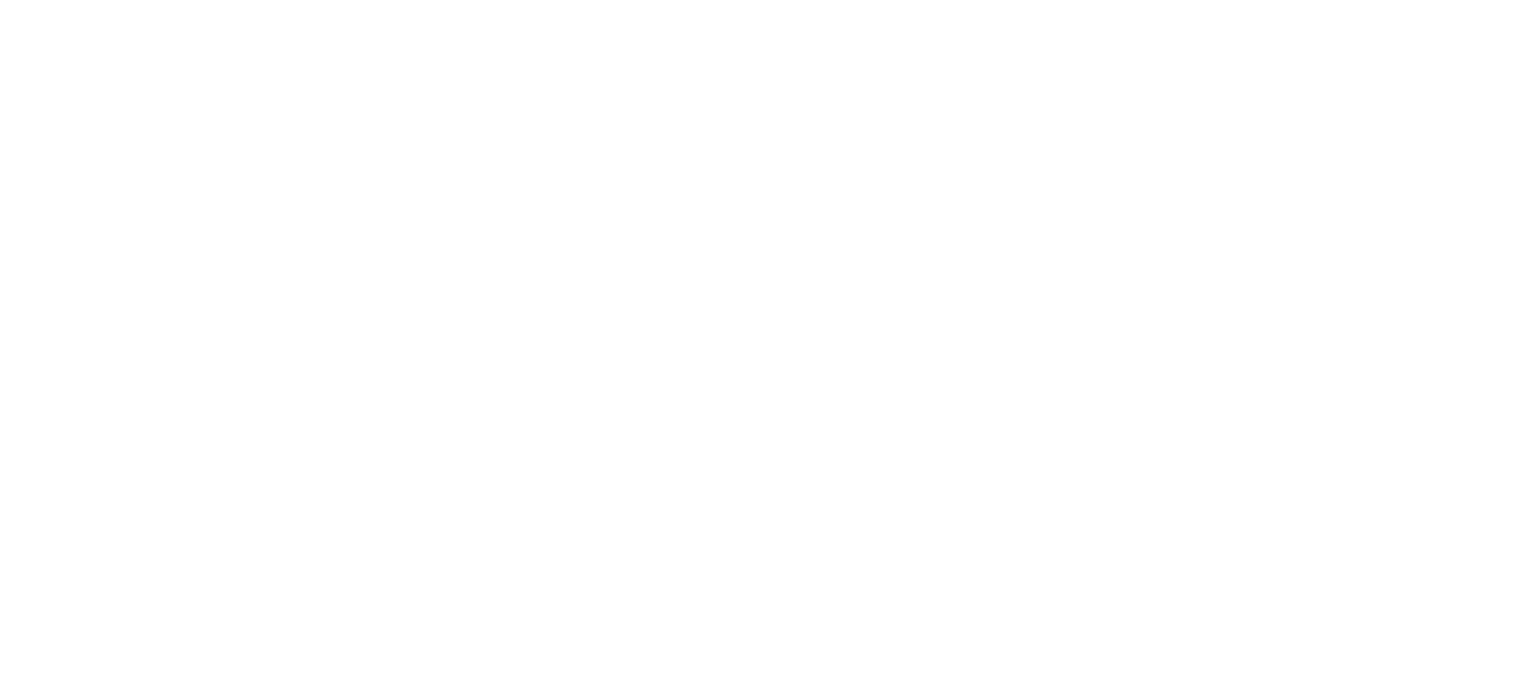 scroll, scrollTop: 0, scrollLeft: 0, axis: both 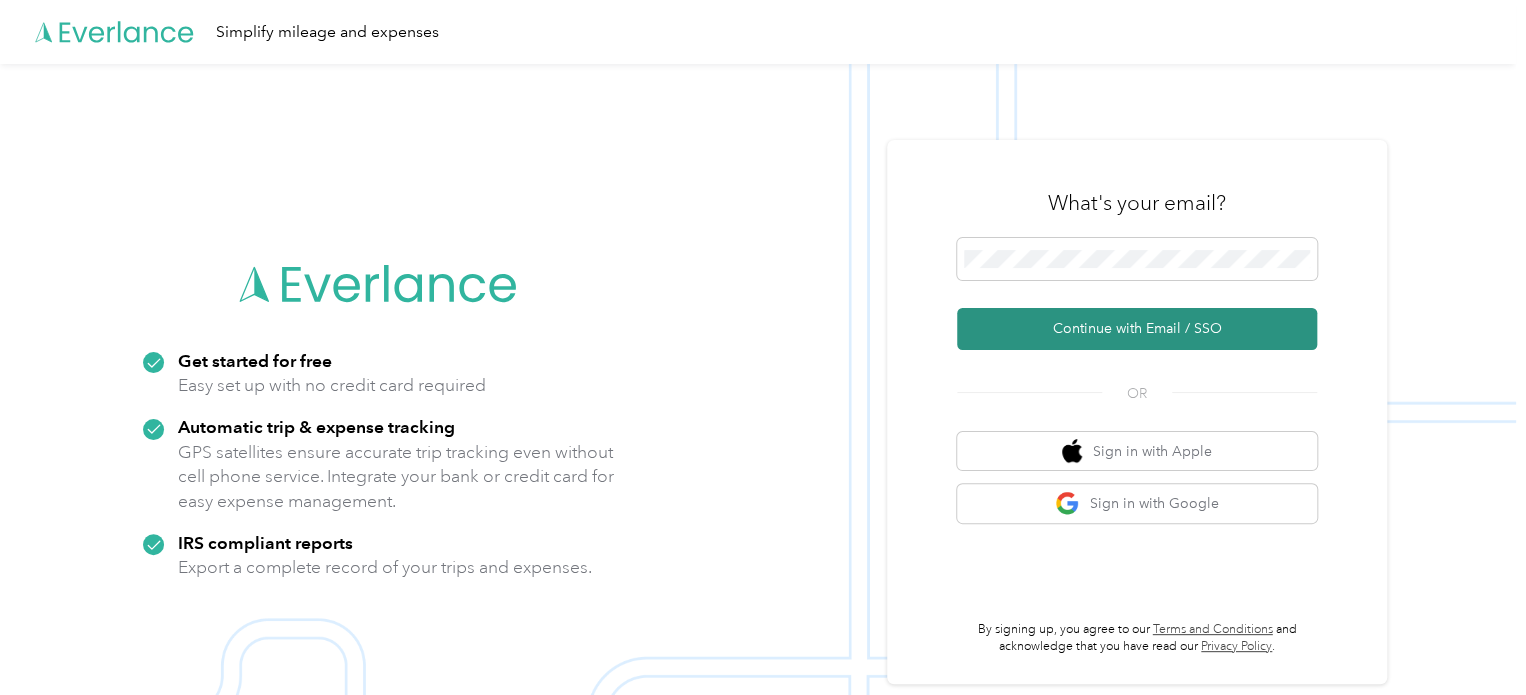 click on "Continue with Email / SSO" at bounding box center [1137, 329] 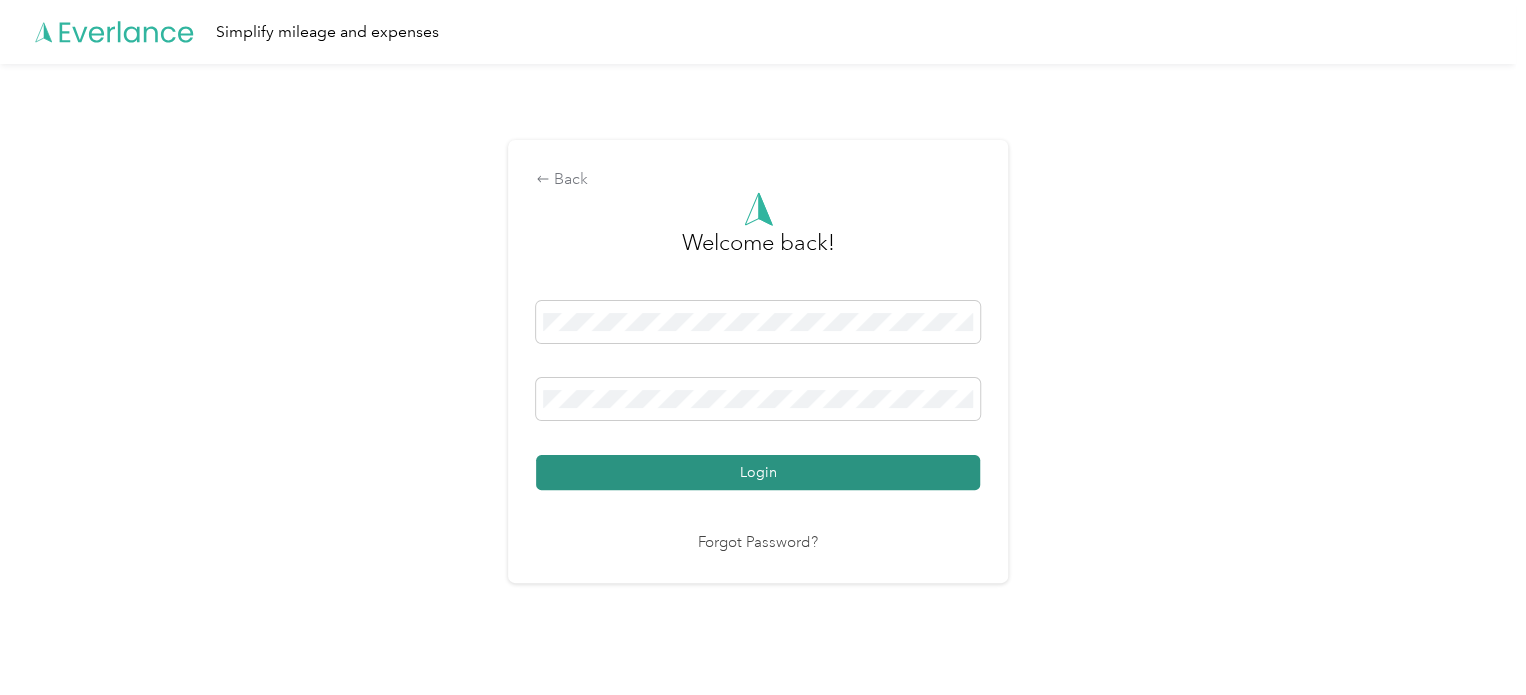 click on "Login" at bounding box center [758, 472] 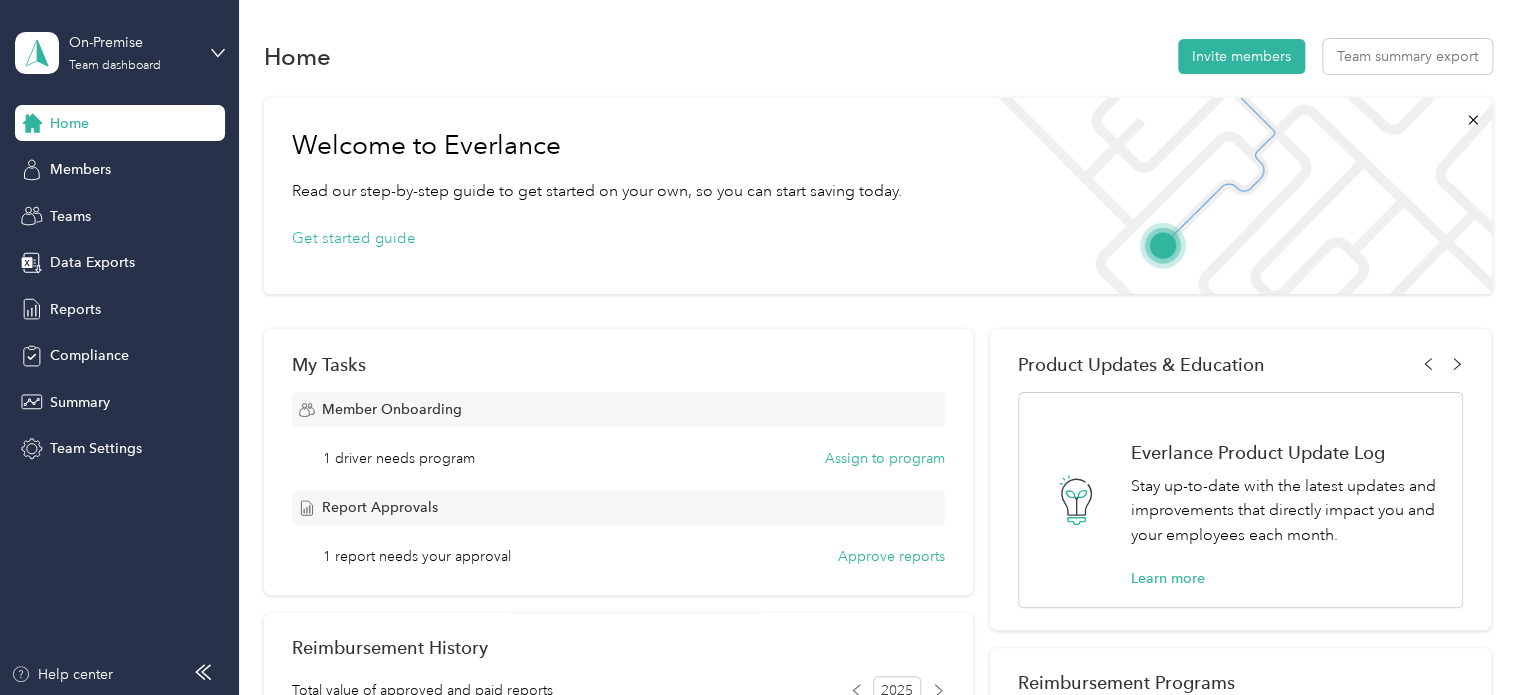 click on "1 report needs your approval Approve reports" at bounding box center [633, 556] 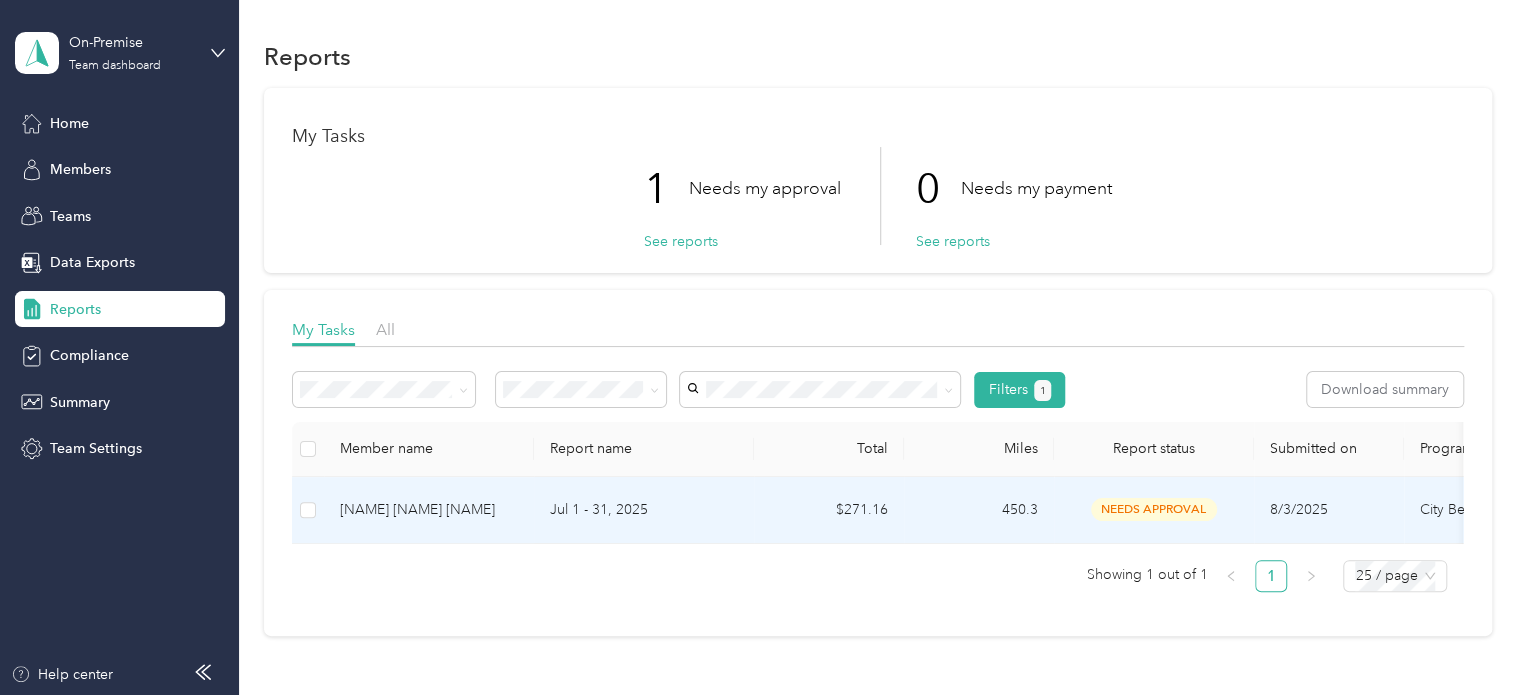 click on "$271.16" at bounding box center [829, 510] 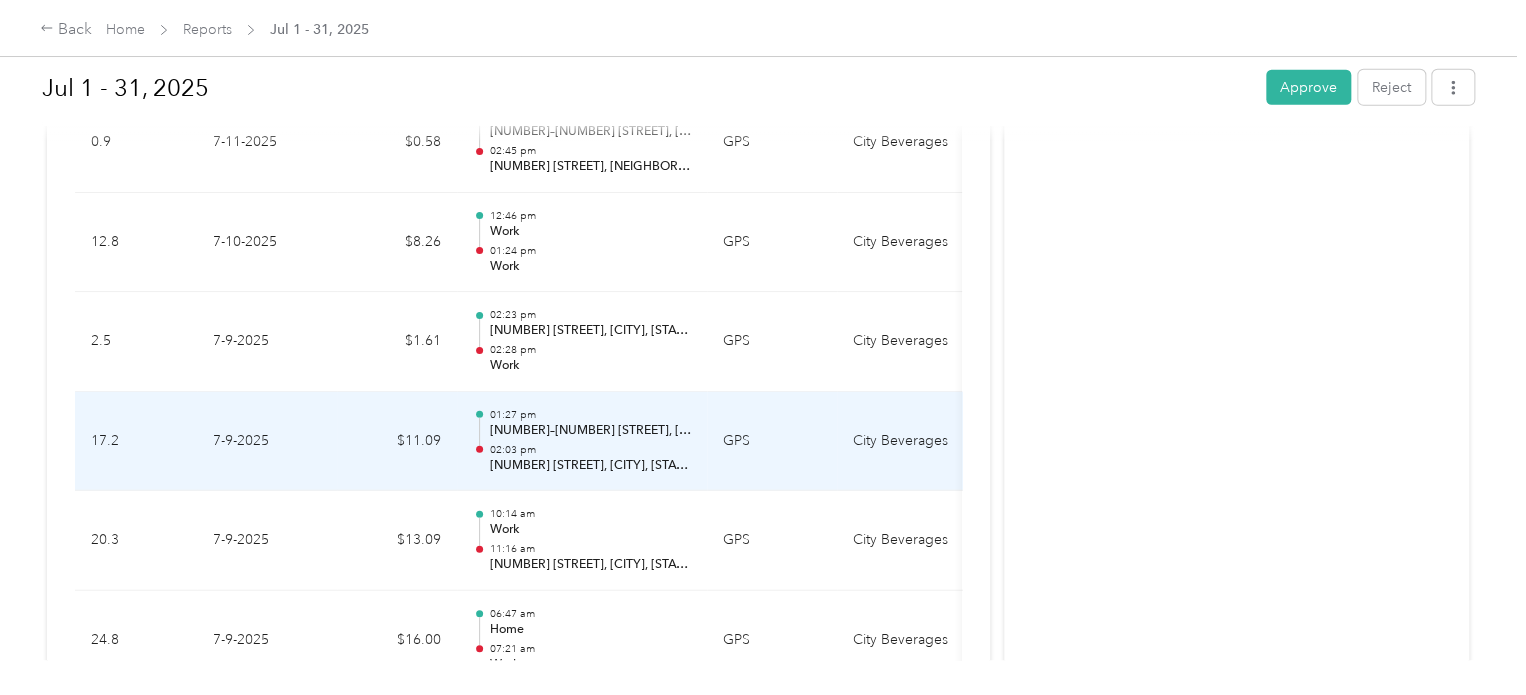 scroll, scrollTop: 3000, scrollLeft: 0, axis: vertical 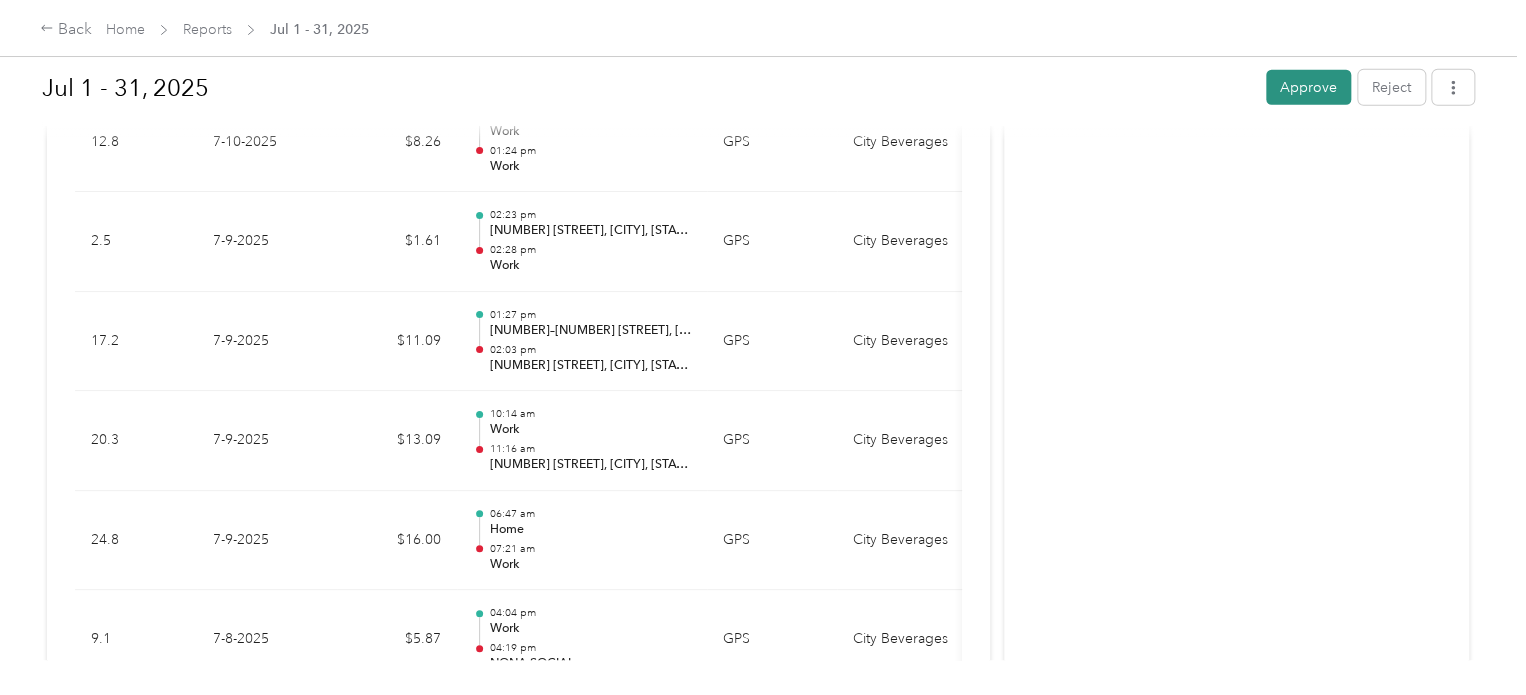 click on "Approve" at bounding box center (1308, 87) 